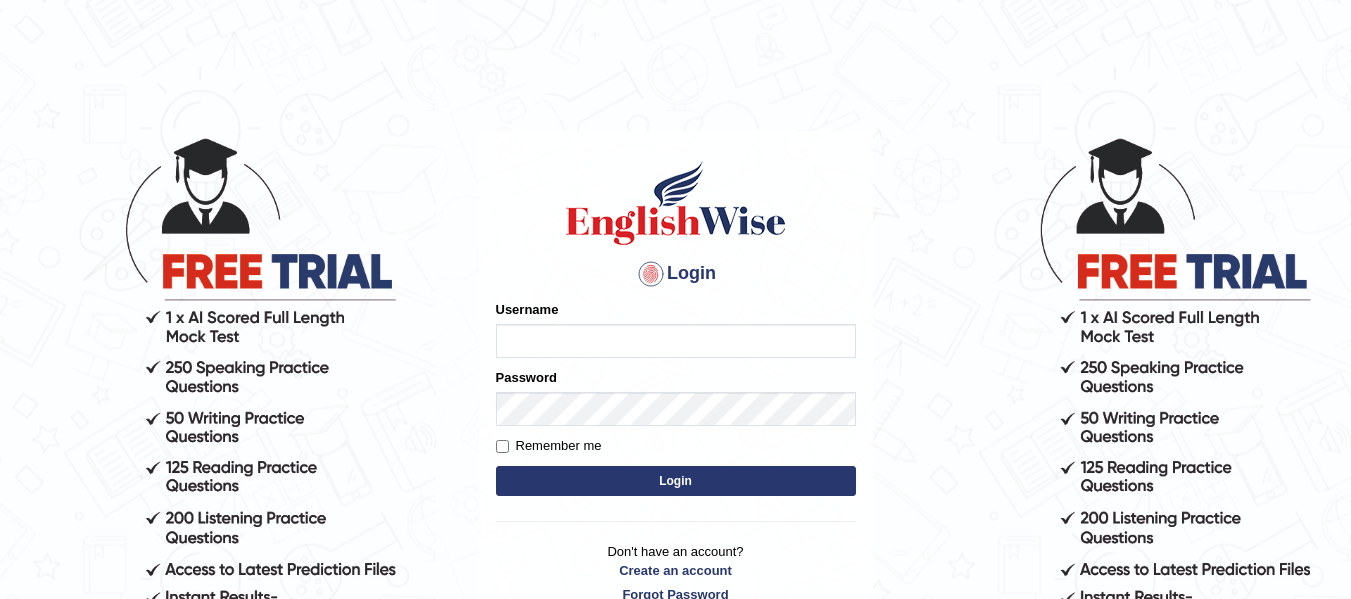 scroll, scrollTop: 0, scrollLeft: 0, axis: both 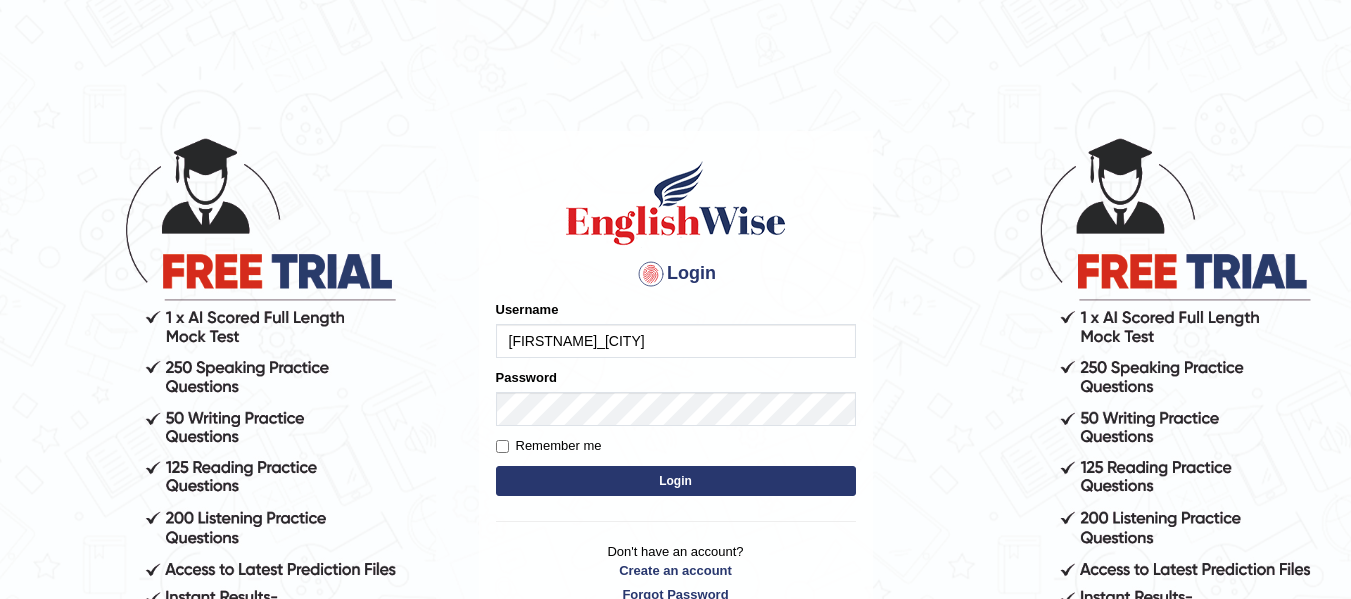 click on "Login" at bounding box center (676, 481) 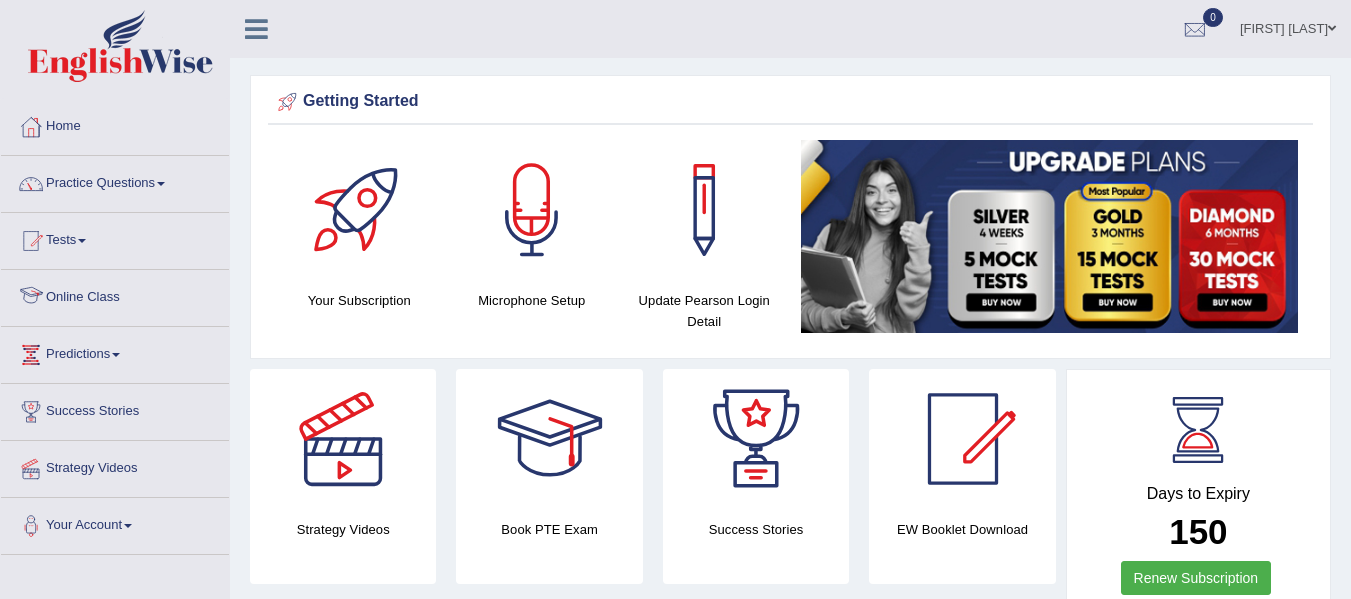 scroll, scrollTop: 0, scrollLeft: 0, axis: both 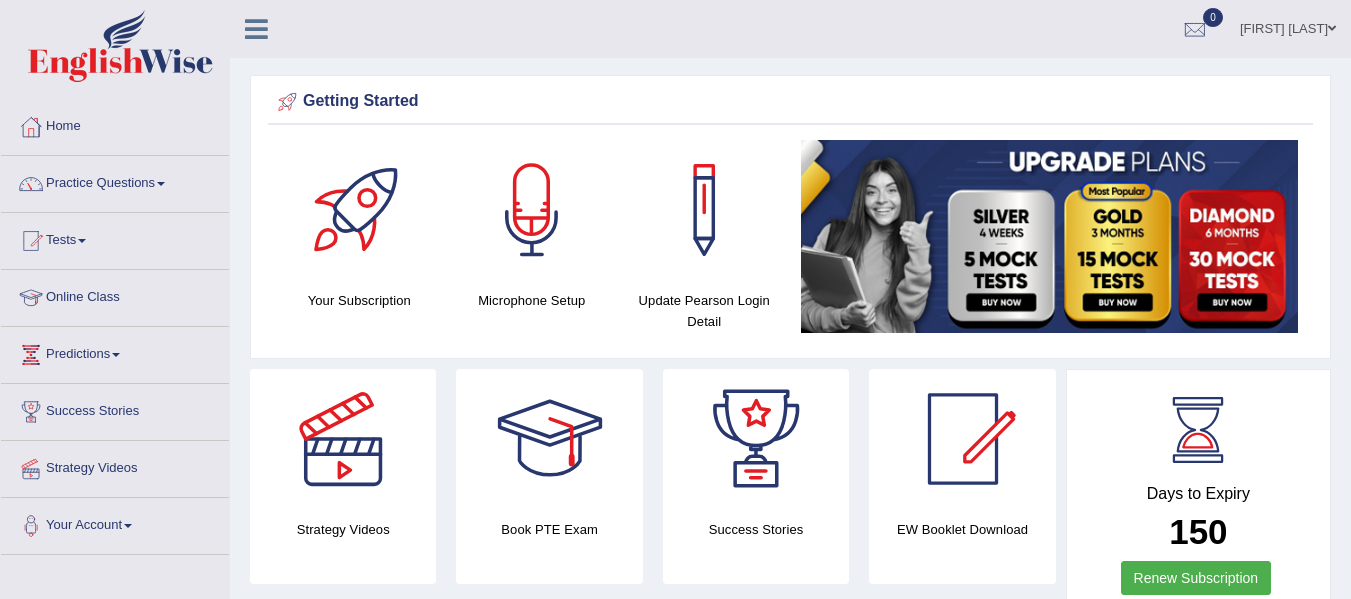 click on "Online Class" at bounding box center [115, 295] 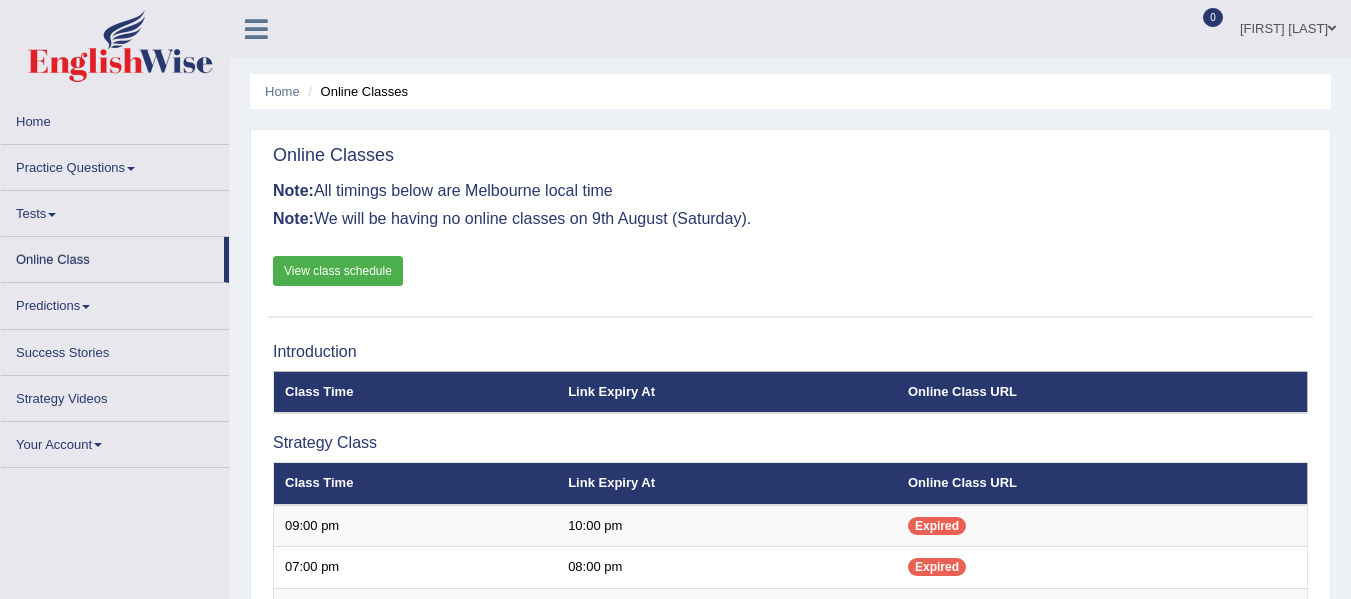 scroll, scrollTop: 0, scrollLeft: 0, axis: both 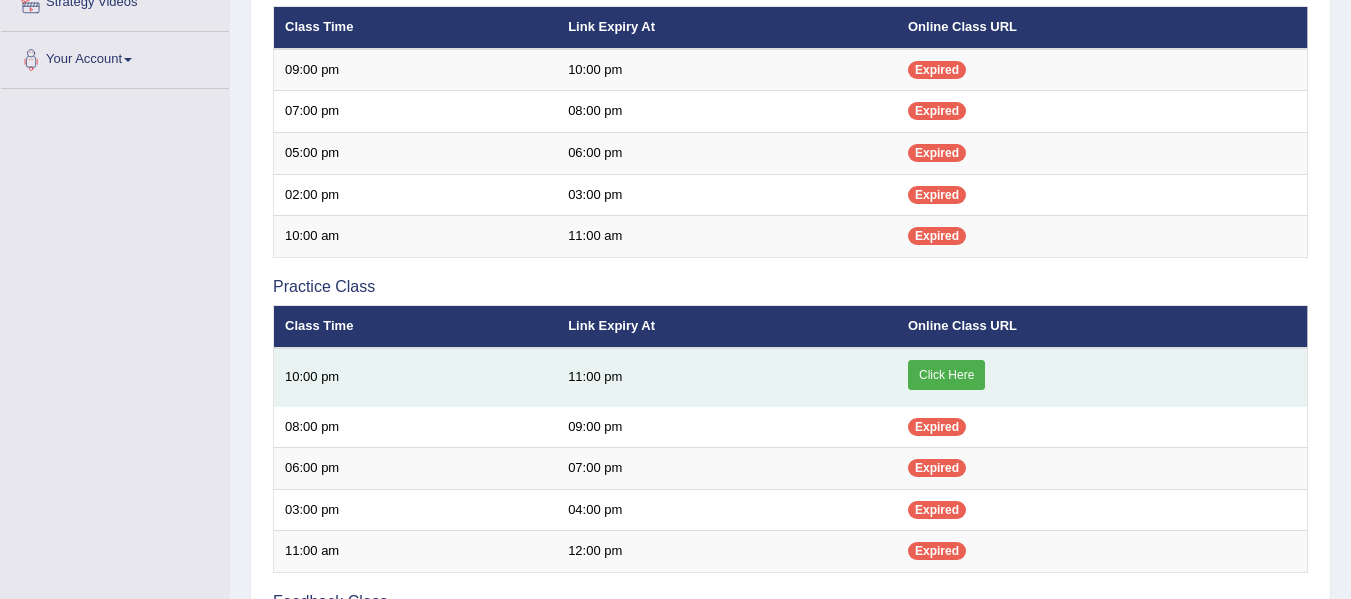 click on "Click Here" at bounding box center (946, 375) 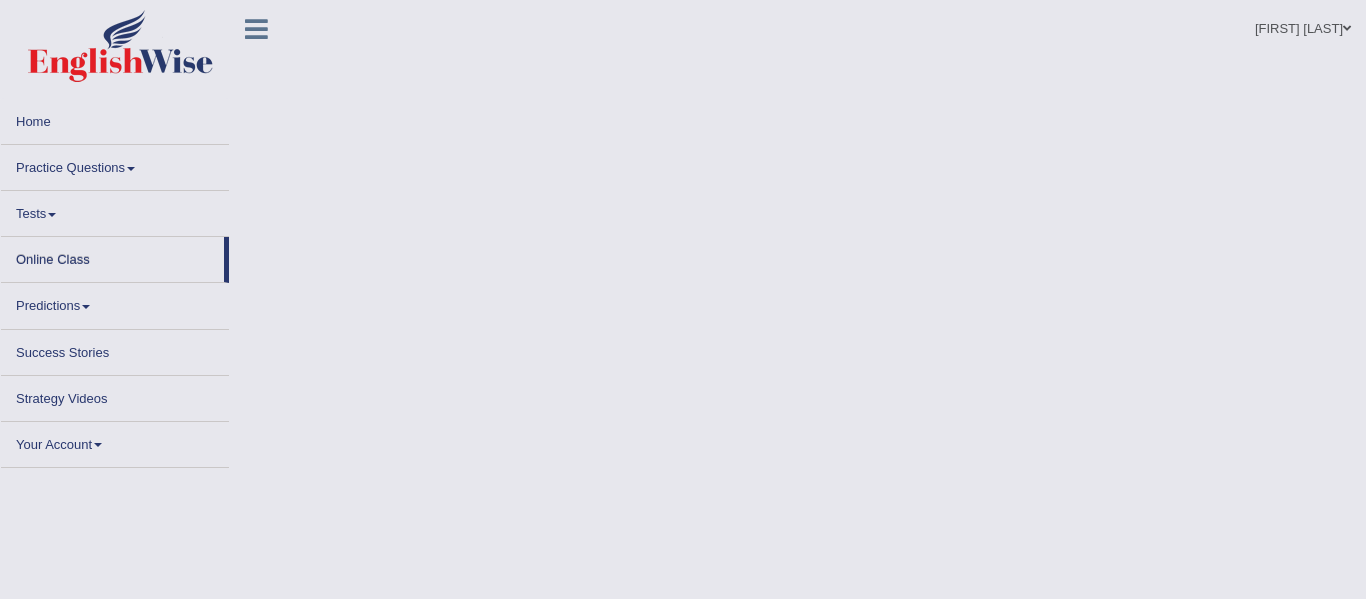 scroll, scrollTop: 0, scrollLeft: 0, axis: both 